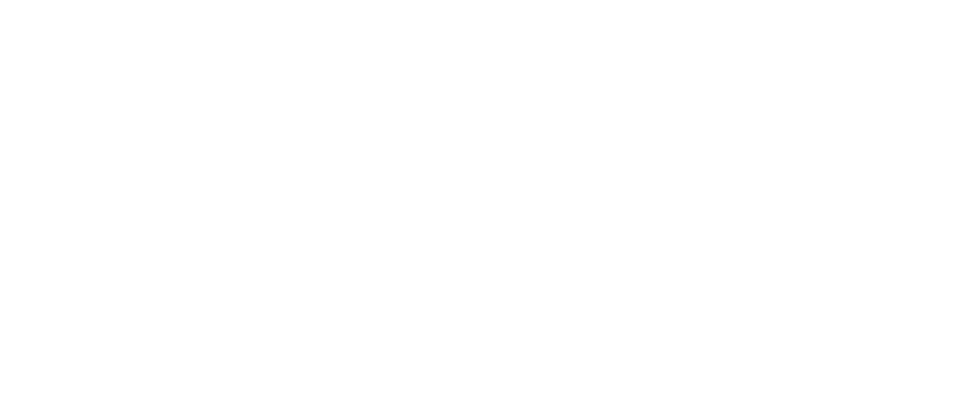 scroll, scrollTop: 0, scrollLeft: 0, axis: both 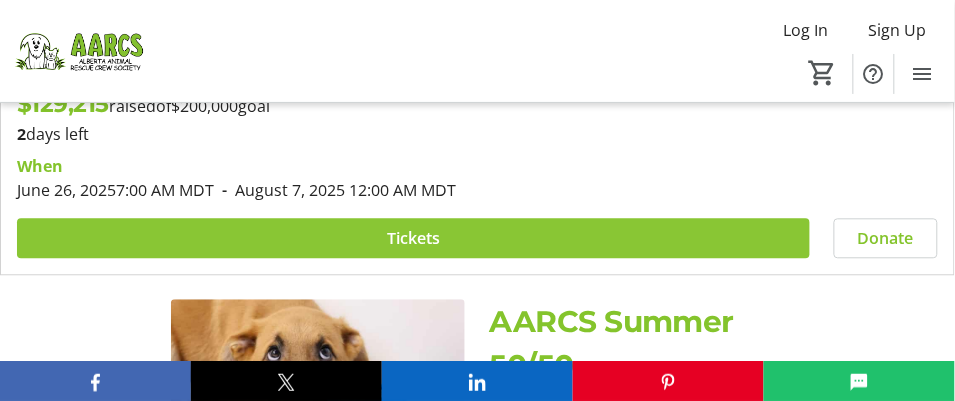 click on "Tickets" at bounding box center [413, 238] 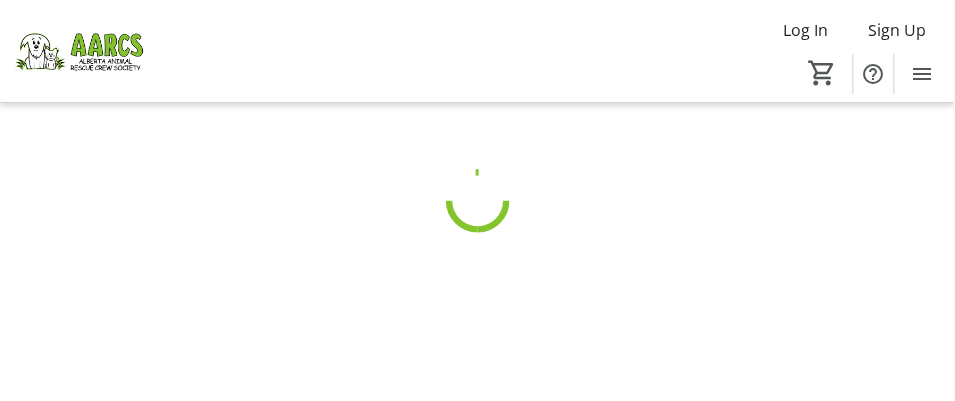 scroll, scrollTop: 0, scrollLeft: 0, axis: both 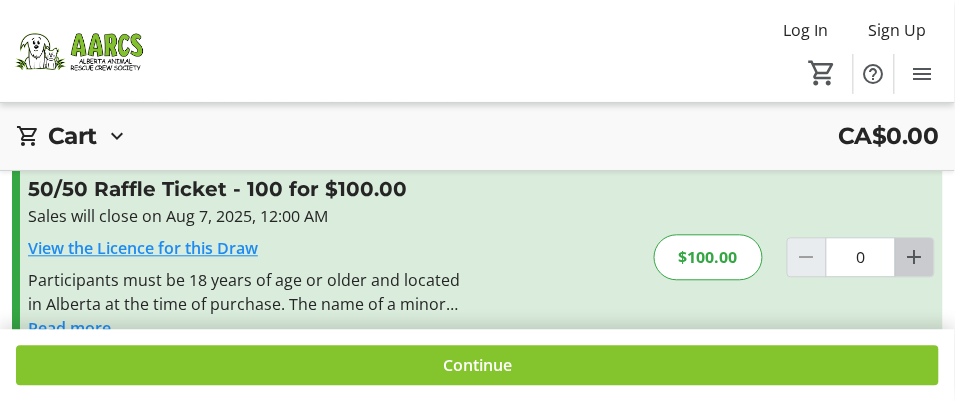 click 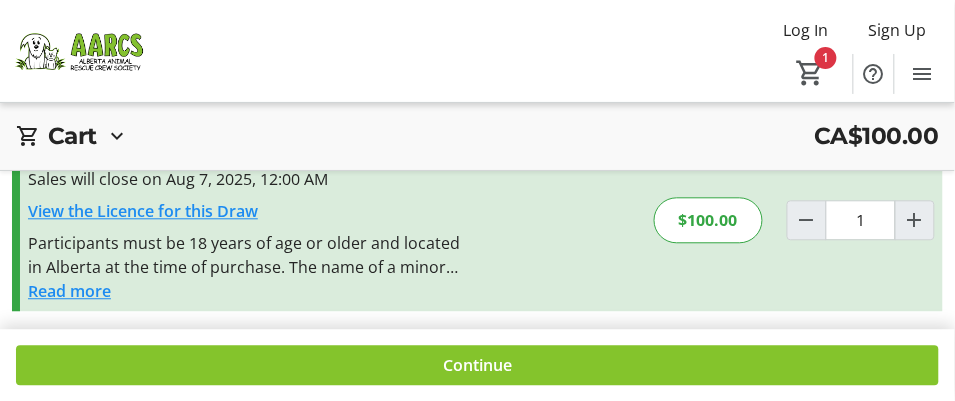 scroll, scrollTop: 694, scrollLeft: 0, axis: vertical 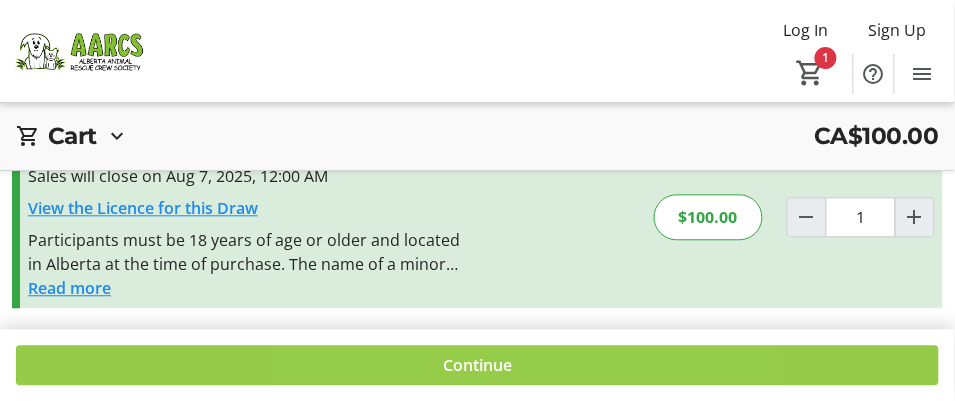 click on "Continue" 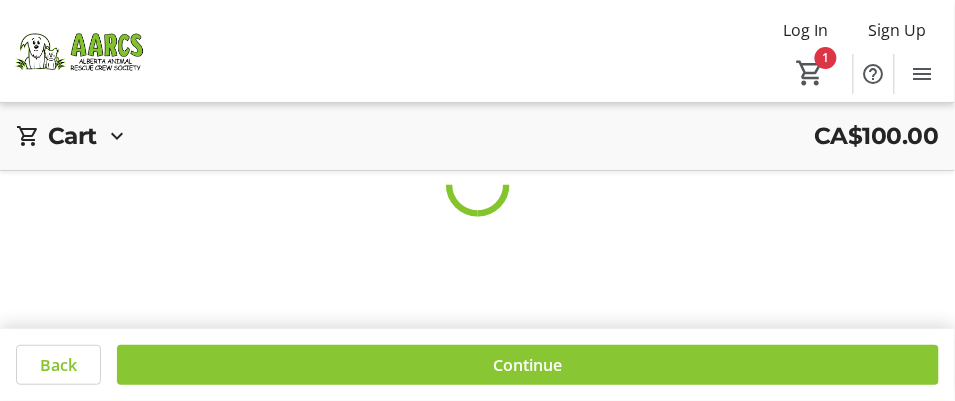 scroll, scrollTop: 0, scrollLeft: 0, axis: both 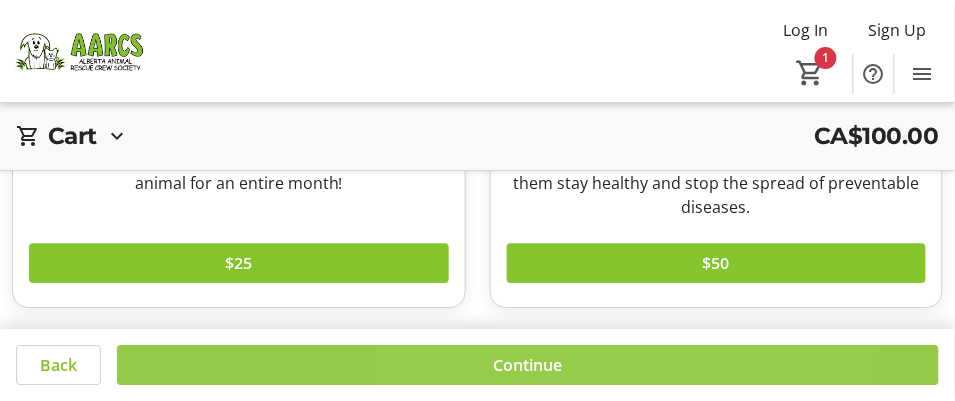 click on "Continue" 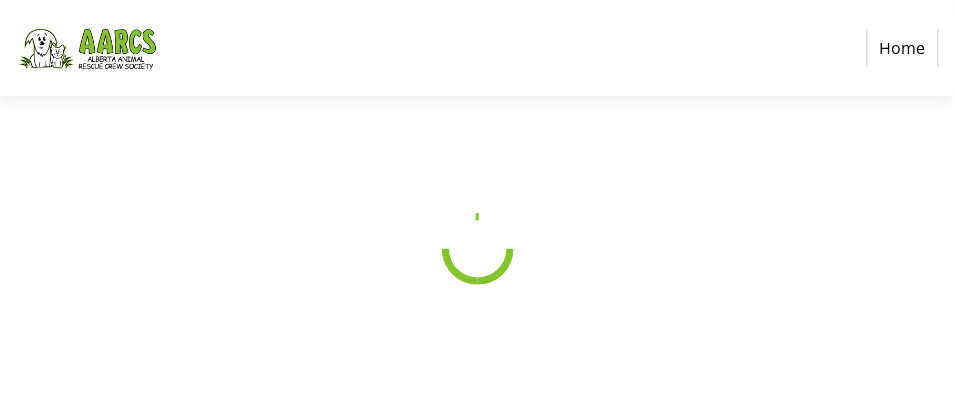 scroll, scrollTop: 0, scrollLeft: 0, axis: both 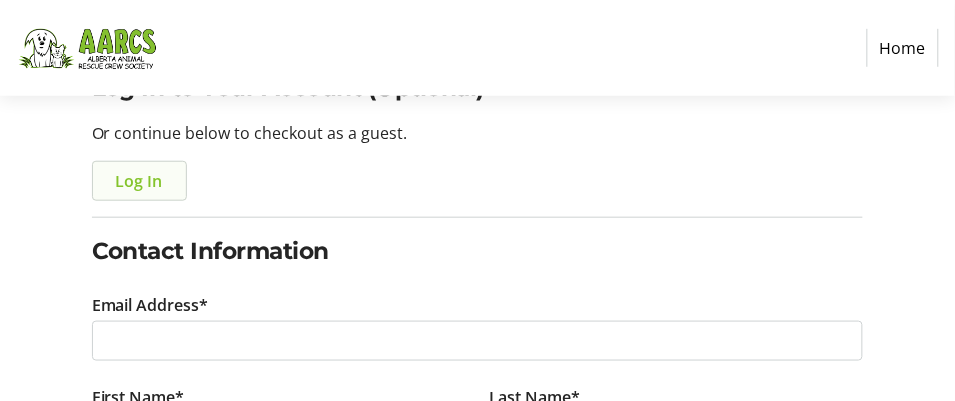 click on "Log In" 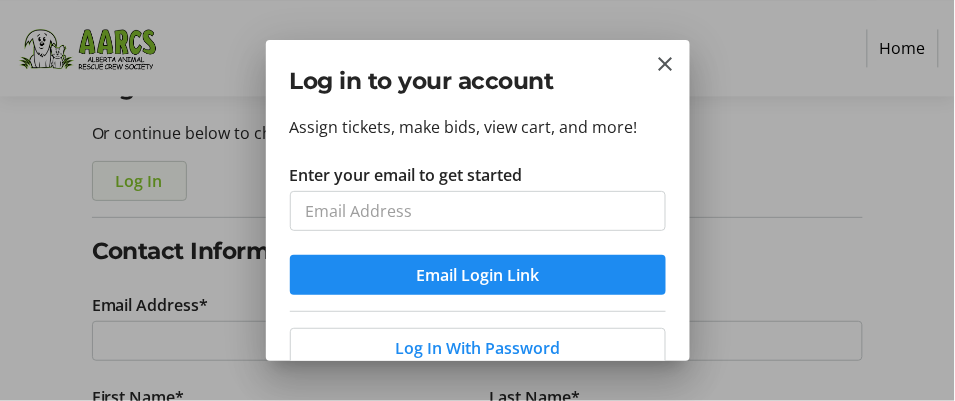 scroll, scrollTop: 0, scrollLeft: 0, axis: both 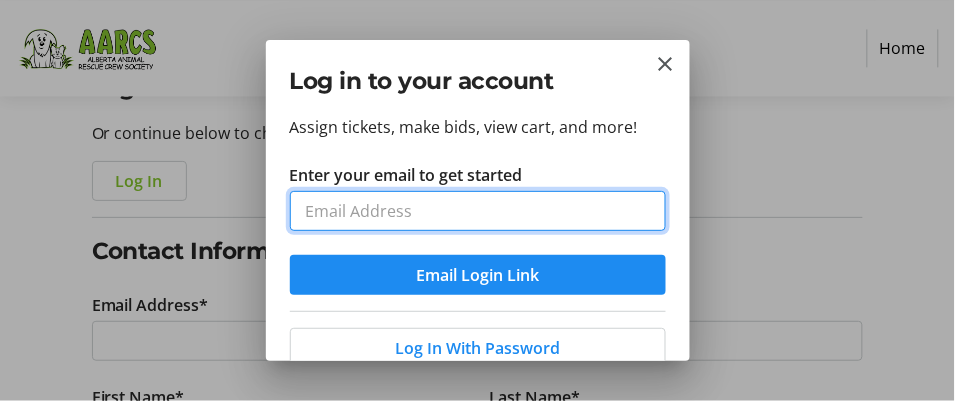 click on "Enter your email to get started" at bounding box center (478, 211) 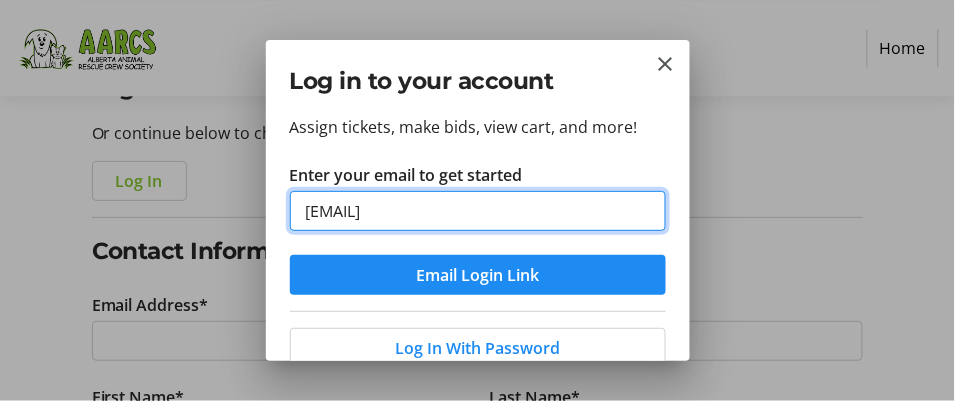 type on "toytwuk@hotmail.com" 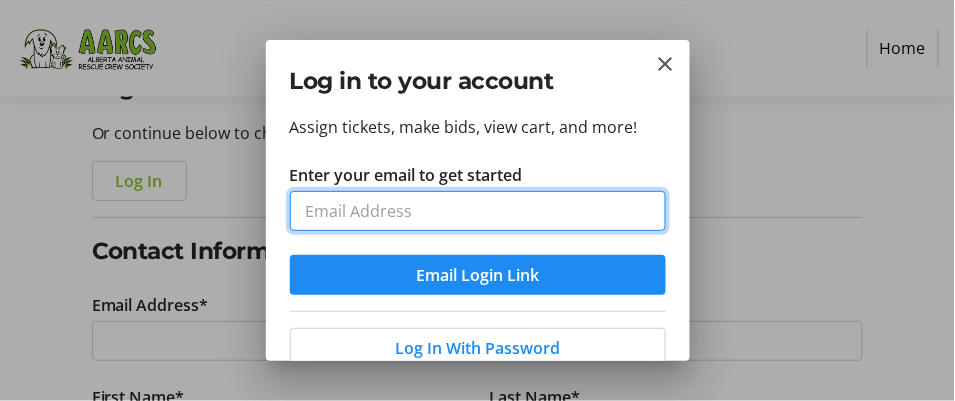 click on "Enter your email to get started" at bounding box center [478, 211] 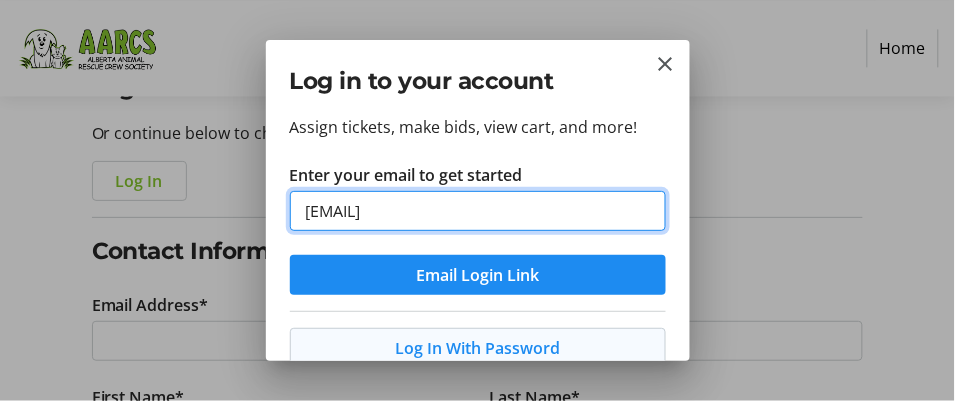 type on "kwoozn@hotmail.com" 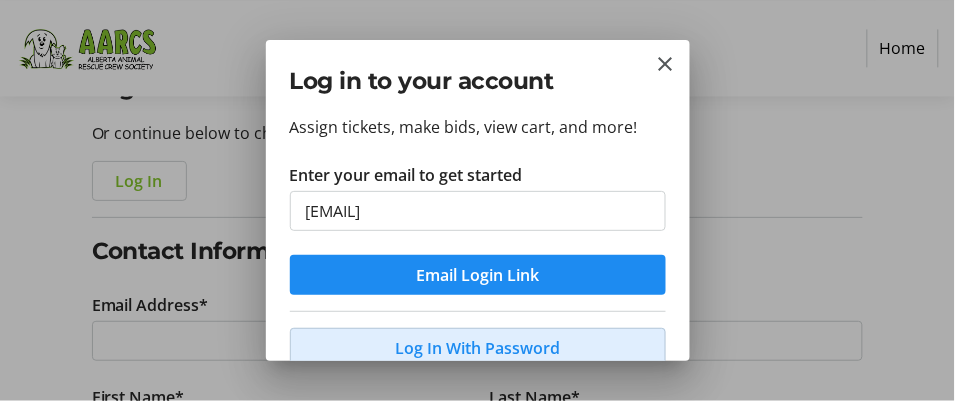 click on "Log In With Password" at bounding box center [477, 348] 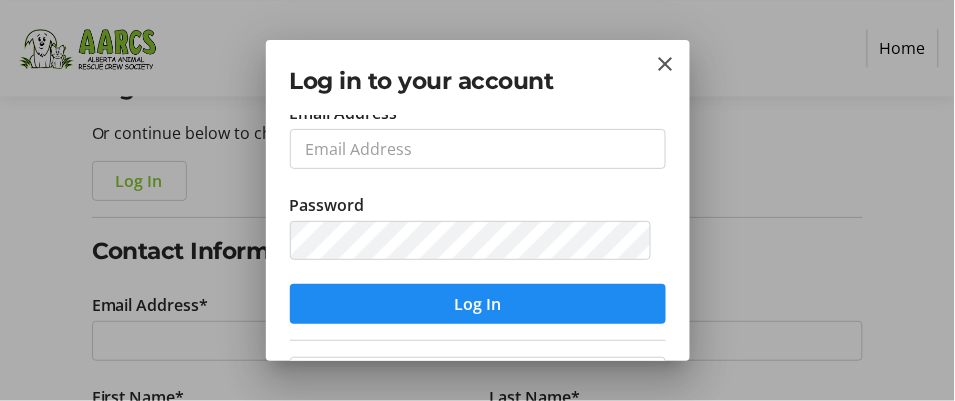scroll, scrollTop: 27, scrollLeft: 0, axis: vertical 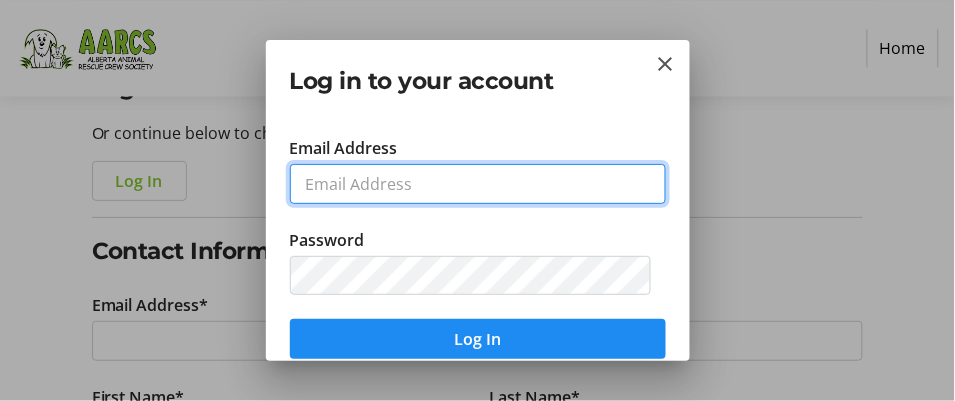 click on "Email Address" at bounding box center [478, 184] 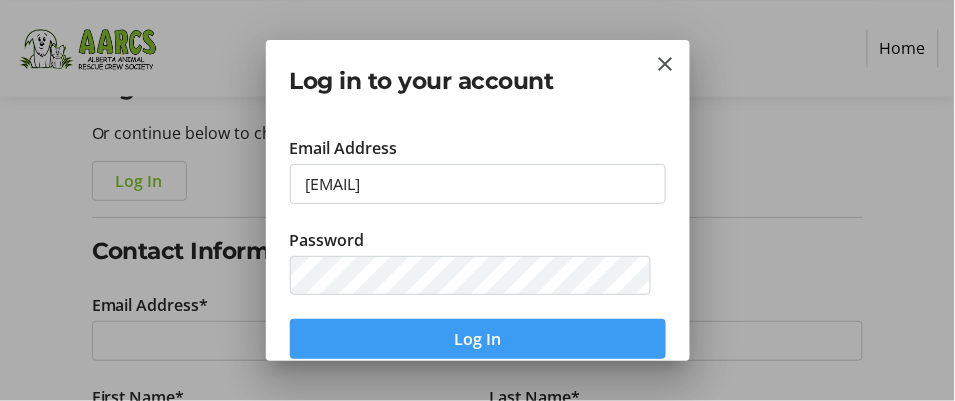 click on "Log In" at bounding box center (477, 339) 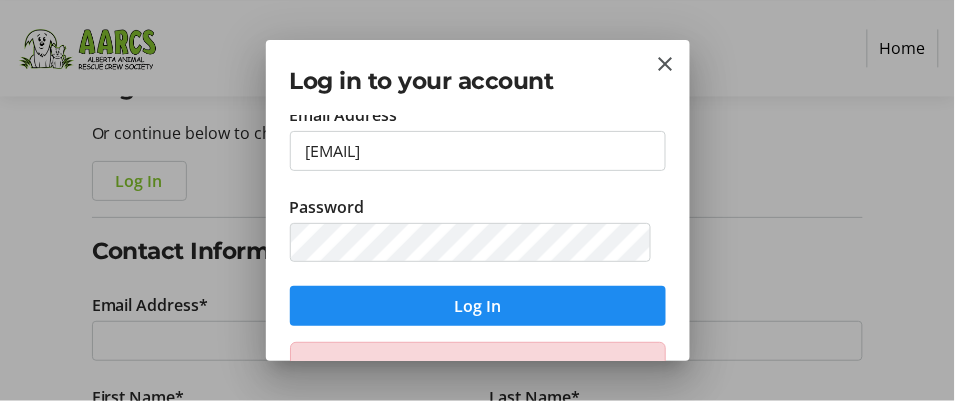scroll, scrollTop: 43, scrollLeft: 0, axis: vertical 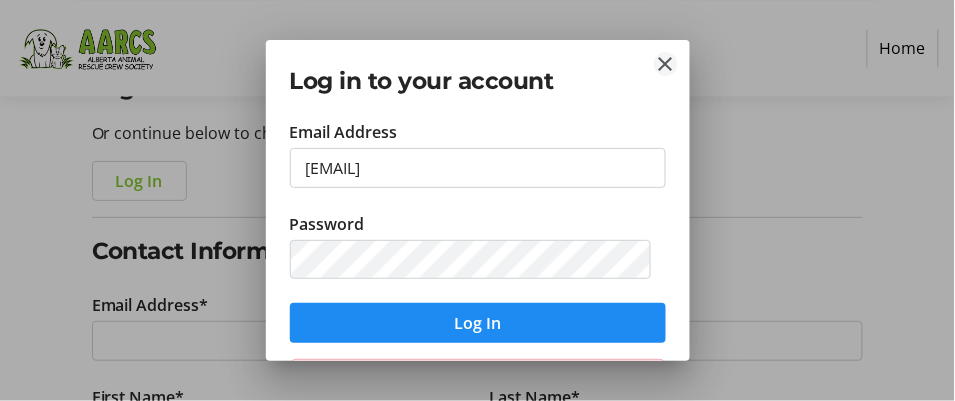 click at bounding box center (666, 64) 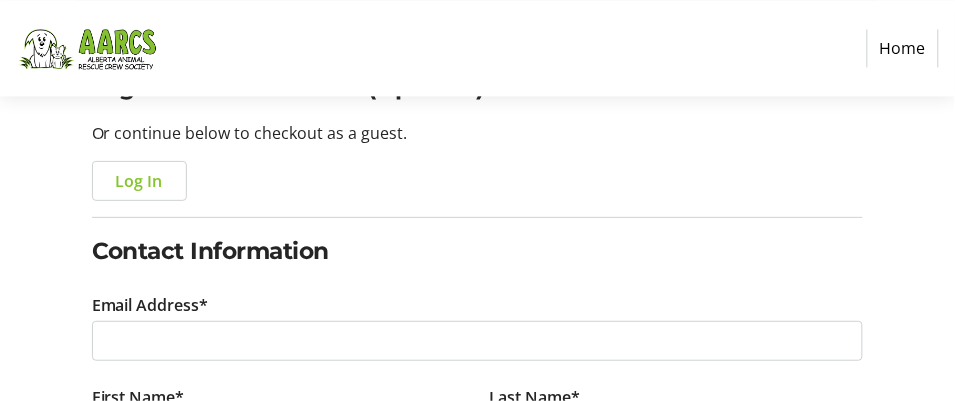 scroll, scrollTop: 224, scrollLeft: 0, axis: vertical 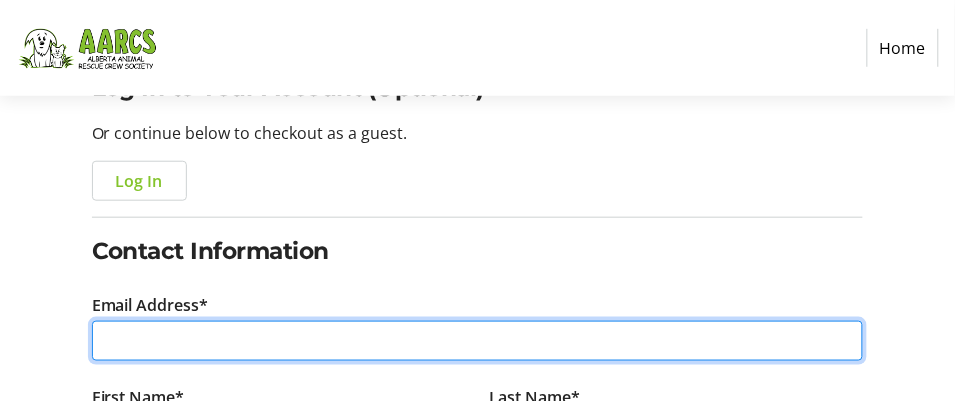 click on "Email Address*" at bounding box center [478, 341] 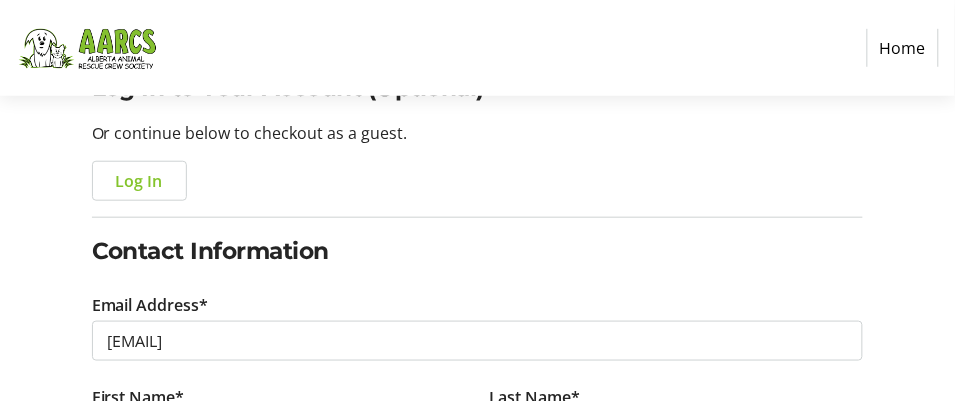 type on "Kelly" 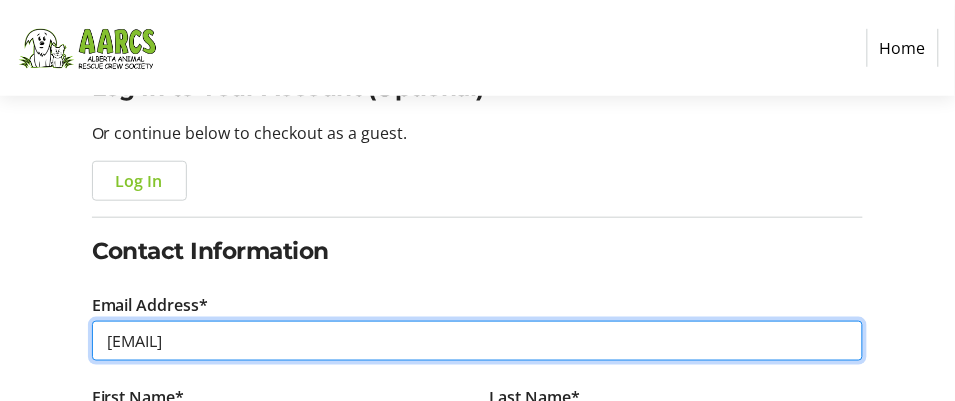 type on "Zlcrispens@gmail.com" 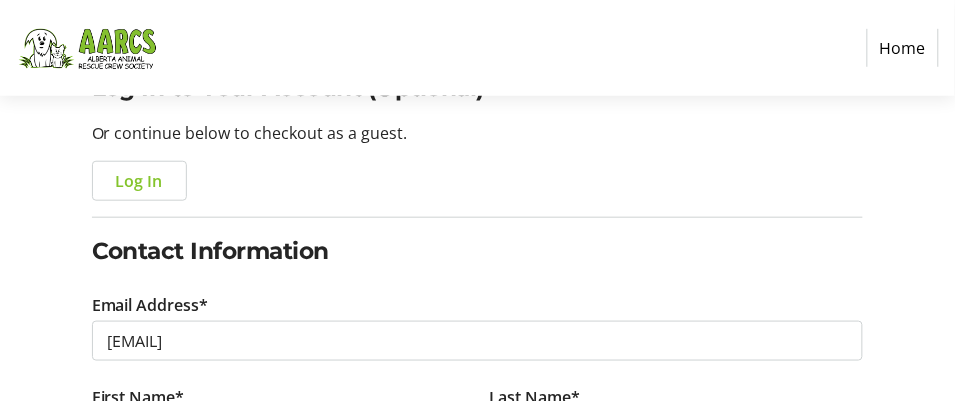 type on "265024 24 Street SW" 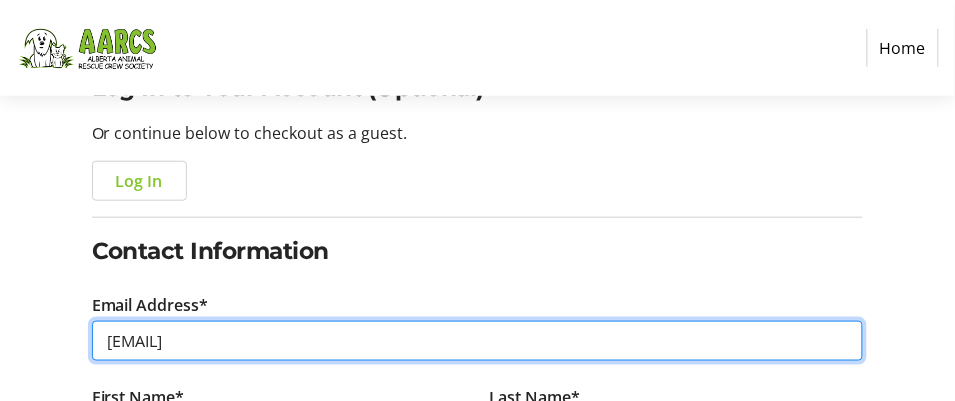 click on "Zlcrispens@gmail.com" at bounding box center [478, 341] 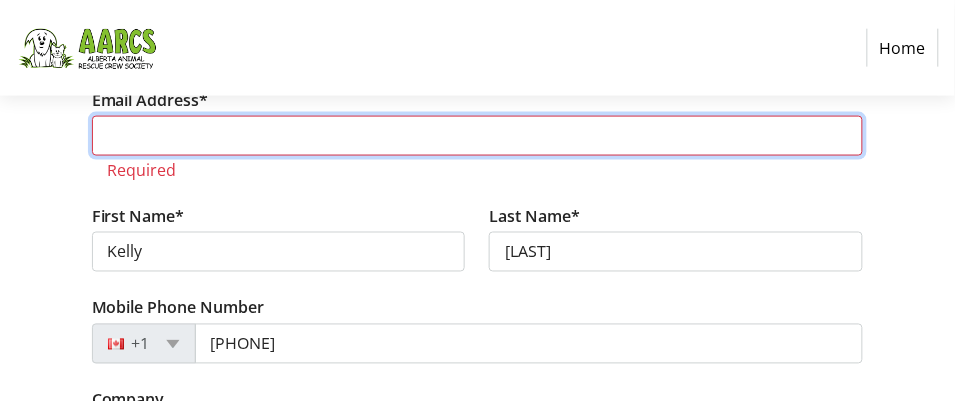 scroll, scrollTop: 431, scrollLeft: 0, axis: vertical 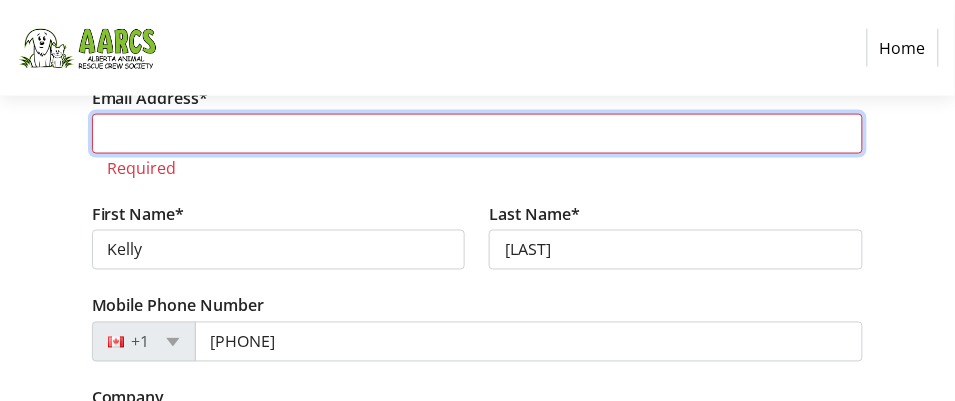 click on "Email Address*" at bounding box center (478, 134) 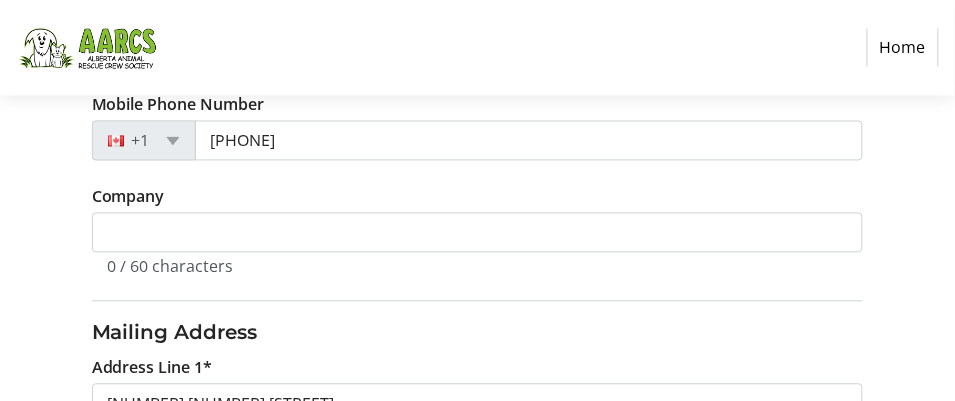 scroll, scrollTop: 615, scrollLeft: 0, axis: vertical 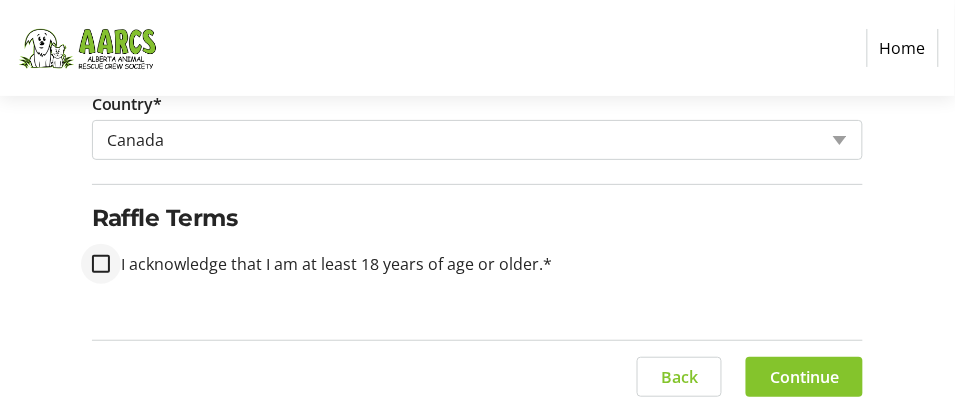 type on "kwoozn@hotmail.com" 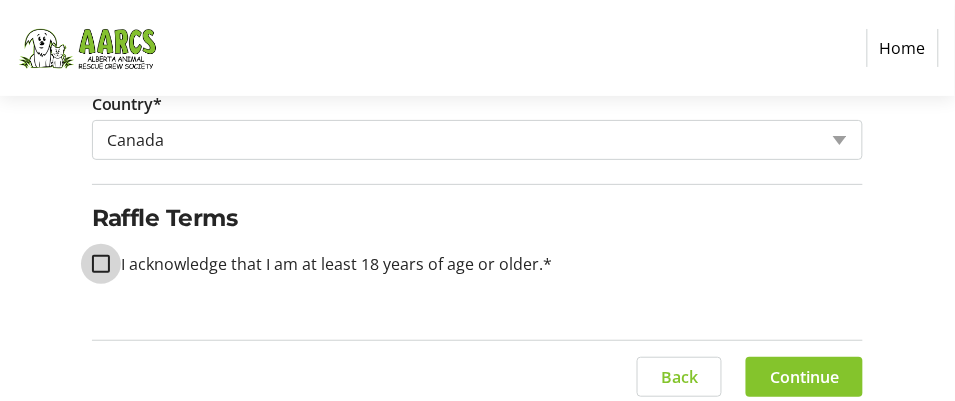 click on "I acknowledge that I am at least 18 years of age or older.*" at bounding box center [101, 264] 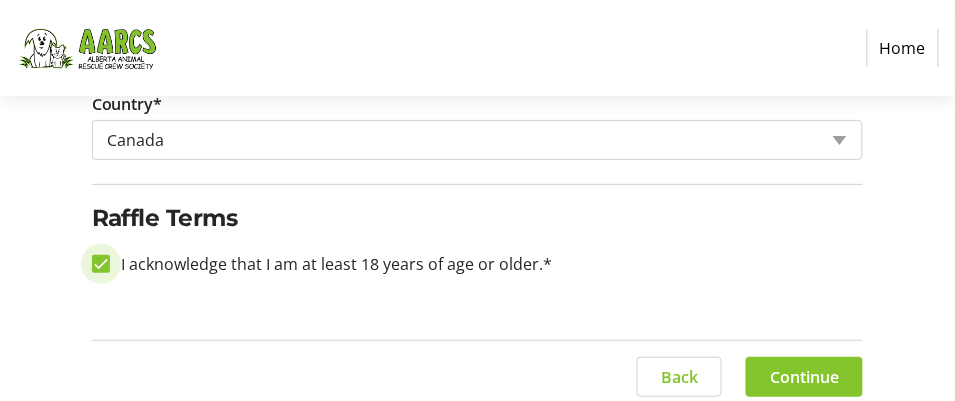 checkbox on "true" 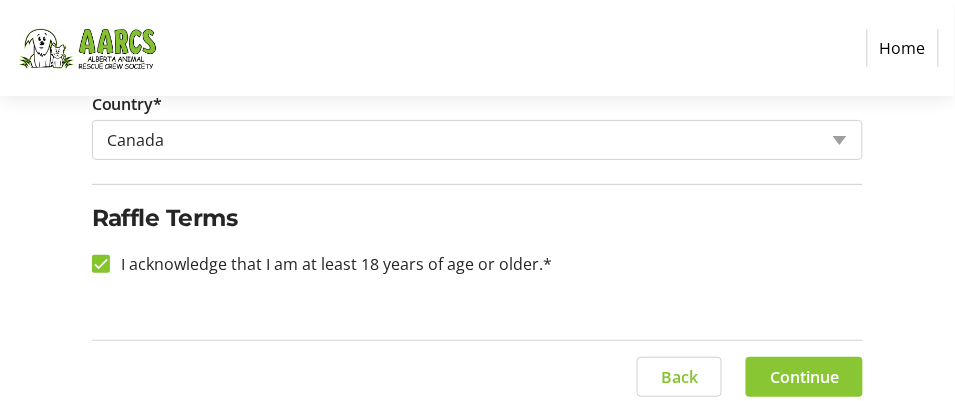 click on "Continue" 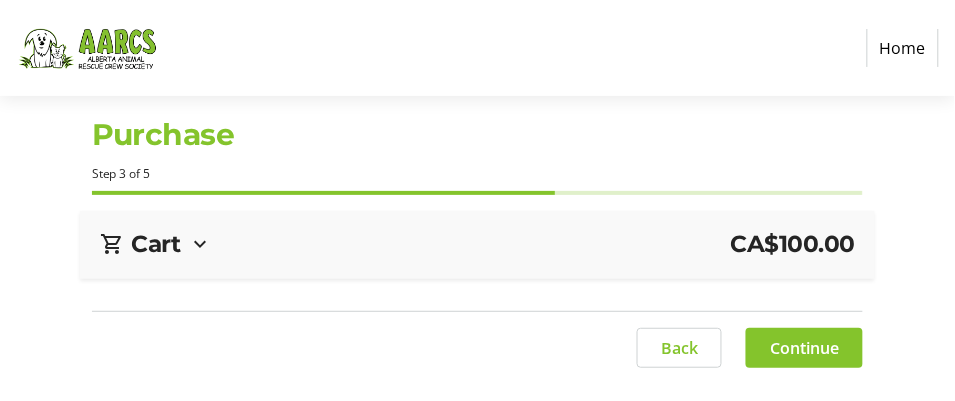 scroll, scrollTop: 0, scrollLeft: 0, axis: both 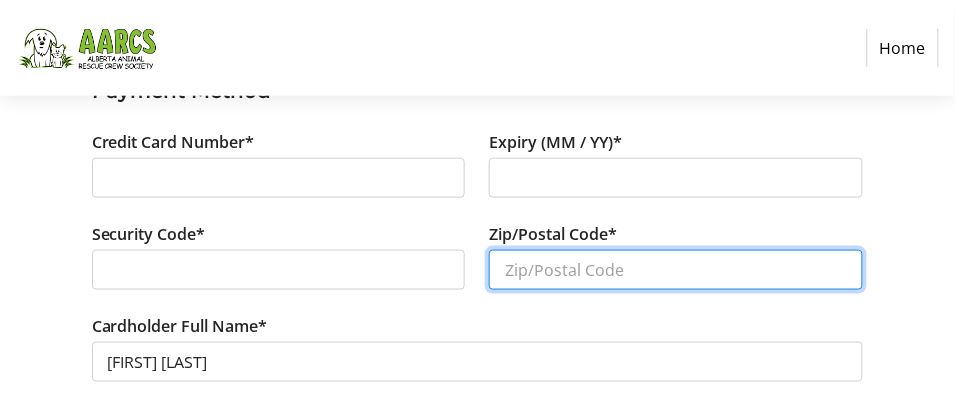 click on "Zip/Postal Code*" at bounding box center (676, 270) 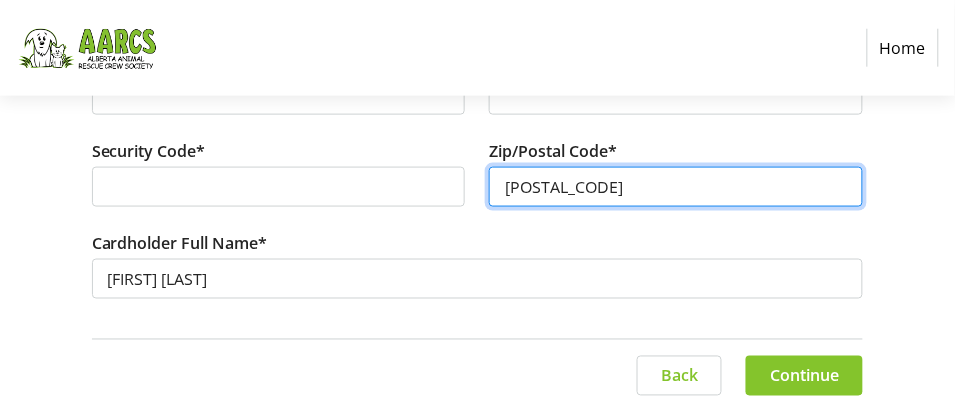 scroll, scrollTop: 376, scrollLeft: 0, axis: vertical 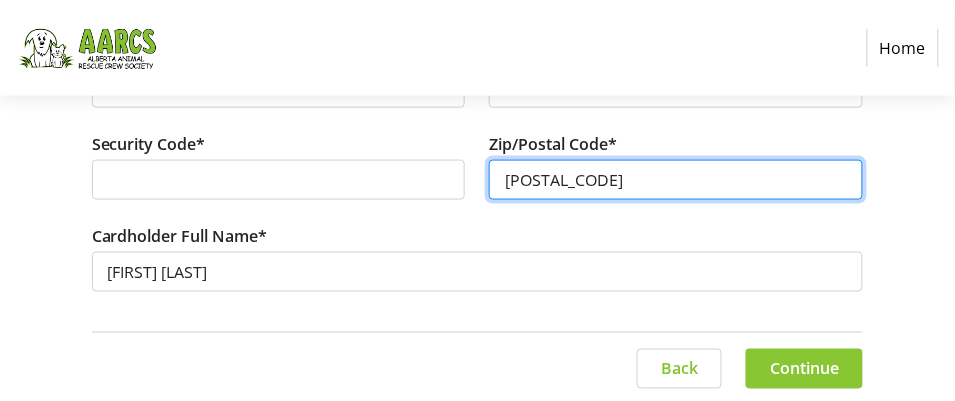 type on "T4B4Z9" 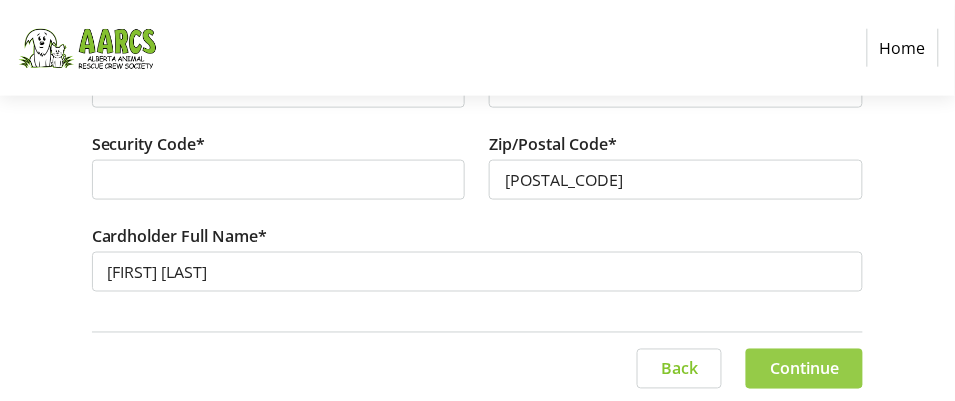 click on "Continue" 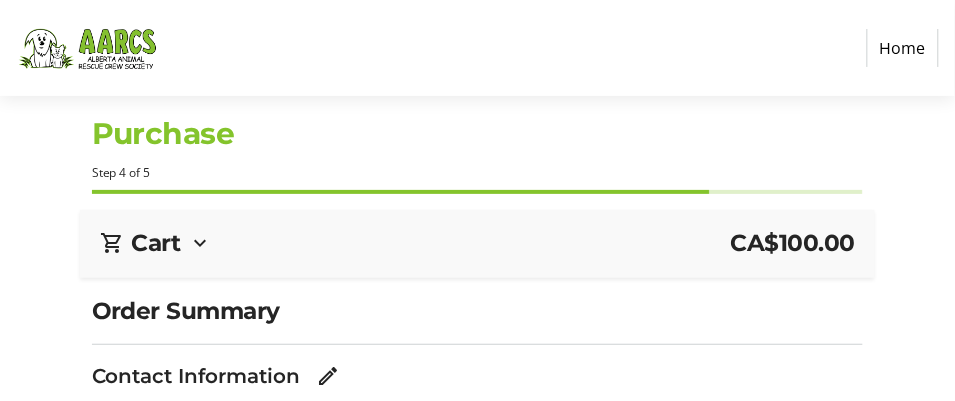 scroll, scrollTop: 0, scrollLeft: 0, axis: both 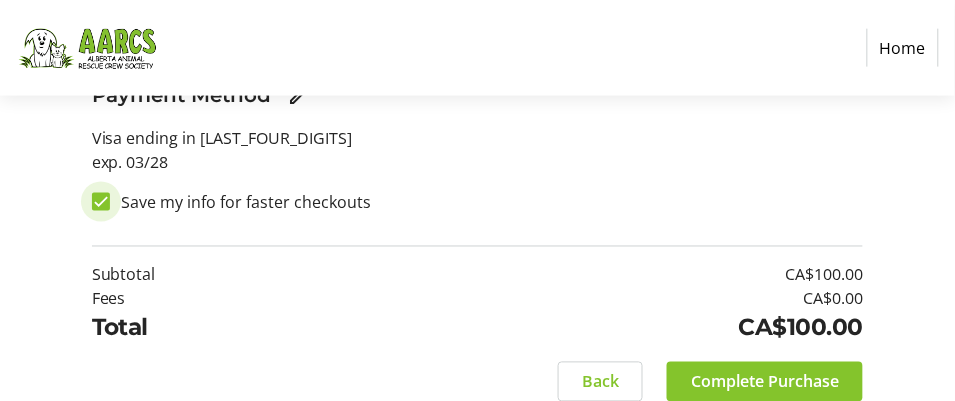 click on "Save my info for faster checkouts" at bounding box center [101, 202] 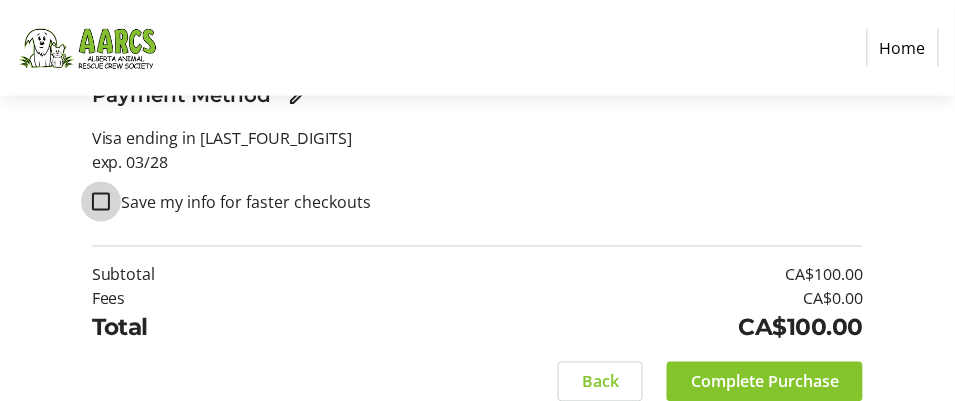 checkbox on "false" 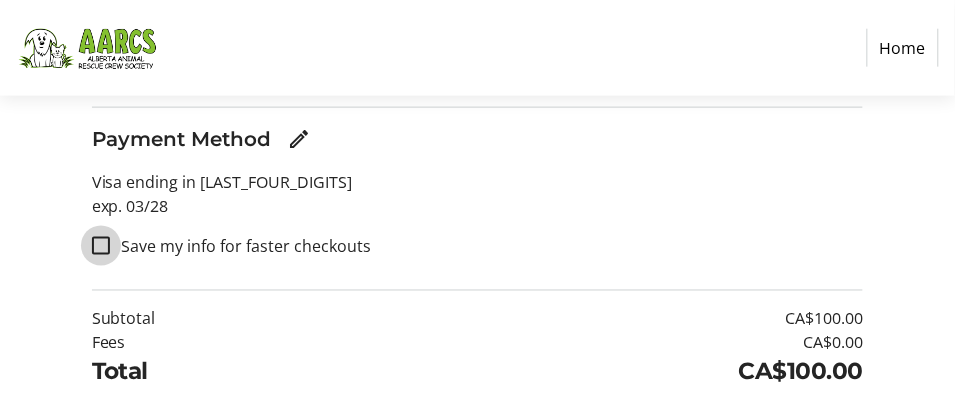 scroll, scrollTop: 396, scrollLeft: 0, axis: vertical 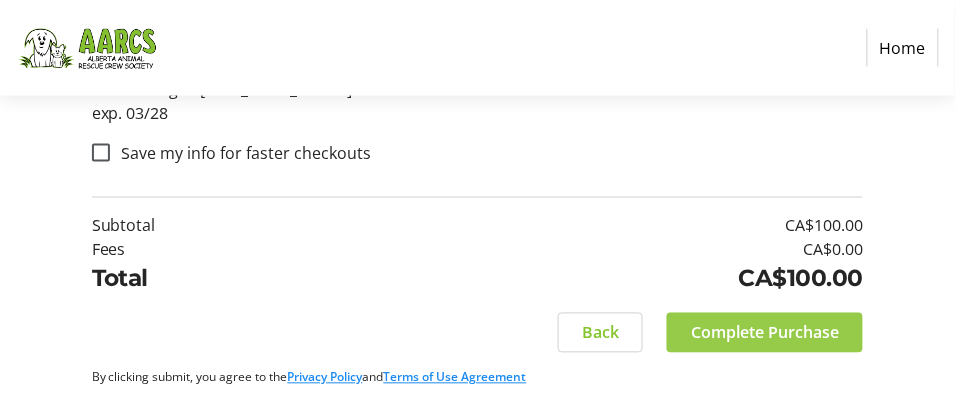 click on "Complete Purchase" 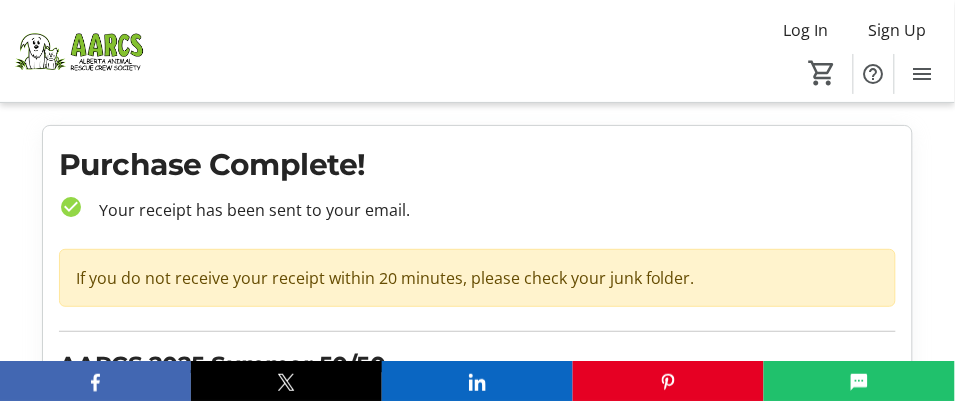 click on "Log In  Sign Up  Home 0 Home Purchase Complete! check_circle Your receipt has been sent to your email.  If you do not receive your receipt within 20 minutes, please check your junk folder.  AARCS 2025 Summer 50/50 date_range  Jun 26, 2025   - Aug 7, 2025   7:00 AM MDT  Checkout Attachments KellyCrispens-checkout-kQEbTXywVec-itemized-2025-08-05T02-17-22-676Z.pdf raffle-tickets-aarcs-MtSIjHFu3bH.pdf Log In to your account  Click the button below or use the link in your purchase confirmation email to log in.  Login Message from the Organizer Hi Kelly, Thank you so much for your recent purchase and for supporting our fundraiser. Your contribution is greatly appreciated, and we are thrilled to have you as a supporter. Sincerely, Alberta Animal Rescue Crew Society  Contact Organizer" at bounding box center (477, 585) 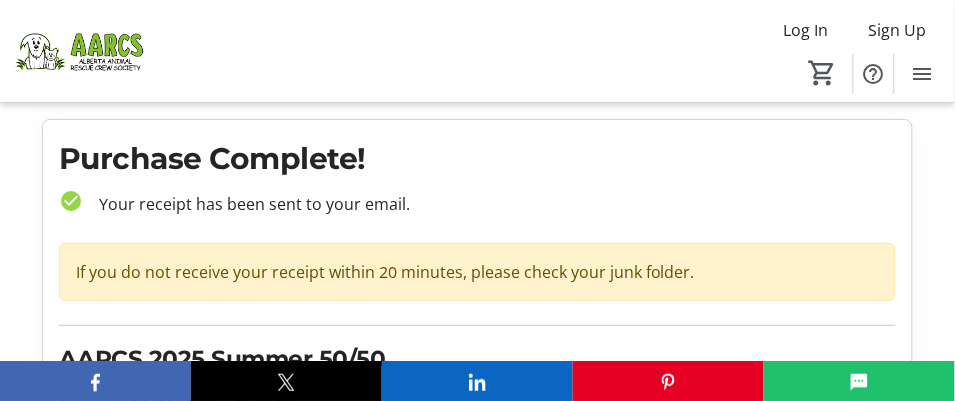 scroll, scrollTop: 0, scrollLeft: 0, axis: both 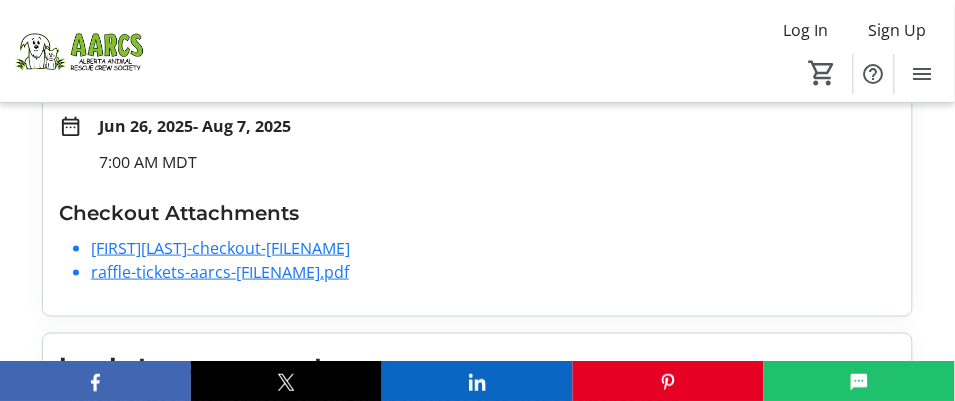 click on "raffle-tickets-aarcs-MtSIjHFu3bH.pdf" 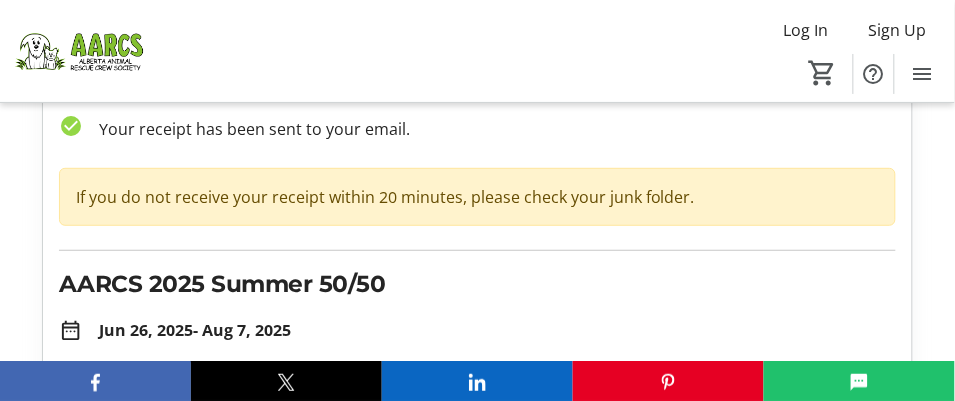 scroll, scrollTop: 74, scrollLeft: 0, axis: vertical 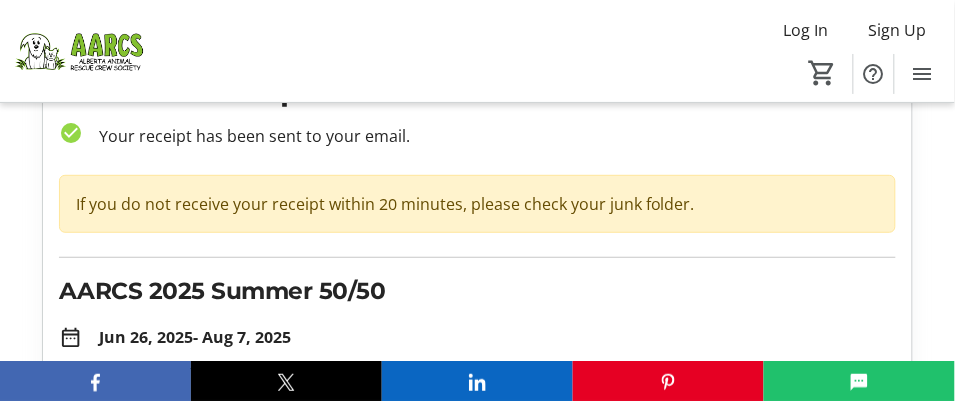 click 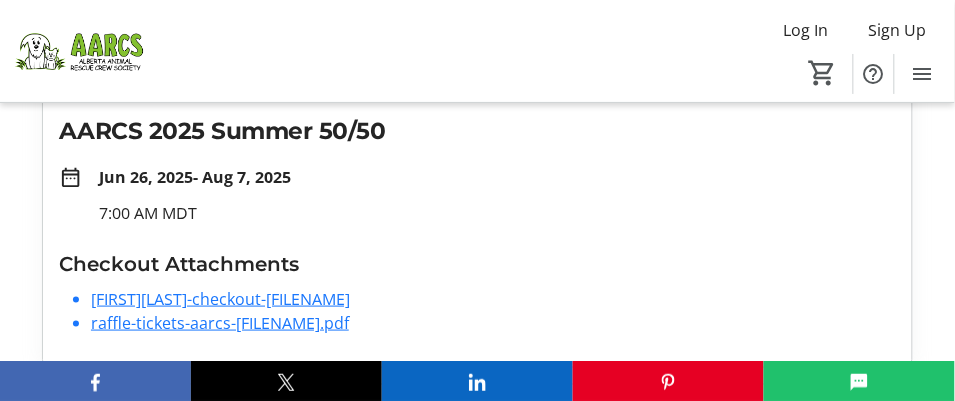 scroll, scrollTop: 38, scrollLeft: 0, axis: vertical 